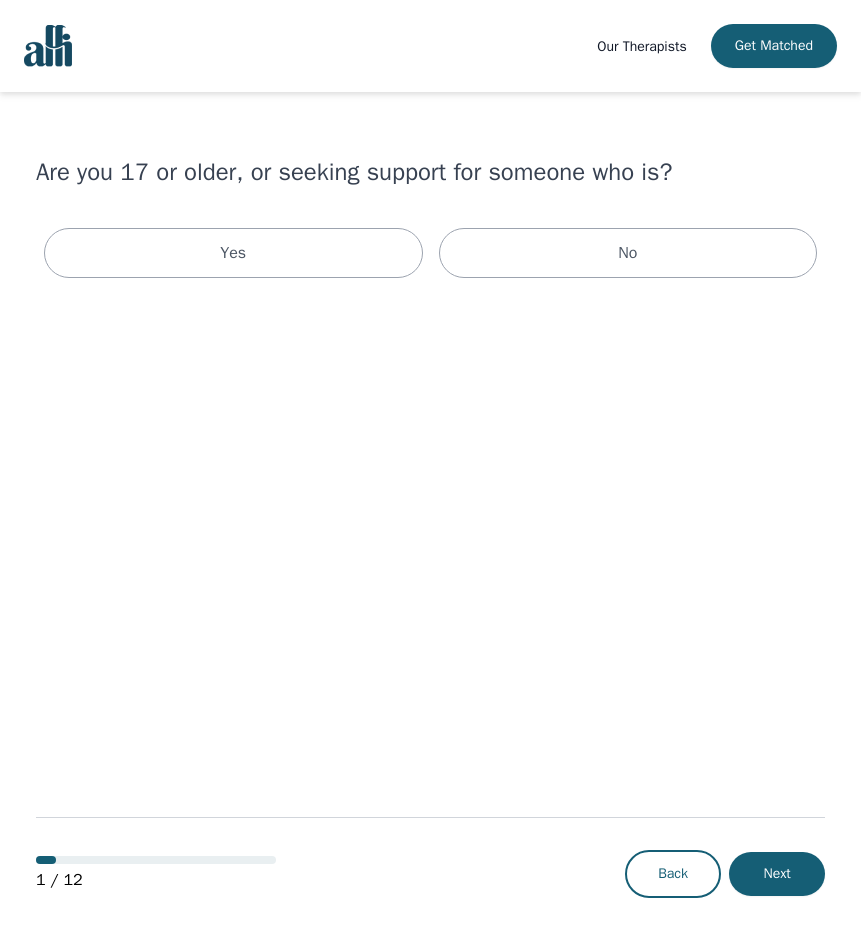 scroll, scrollTop: 0, scrollLeft: 0, axis: both 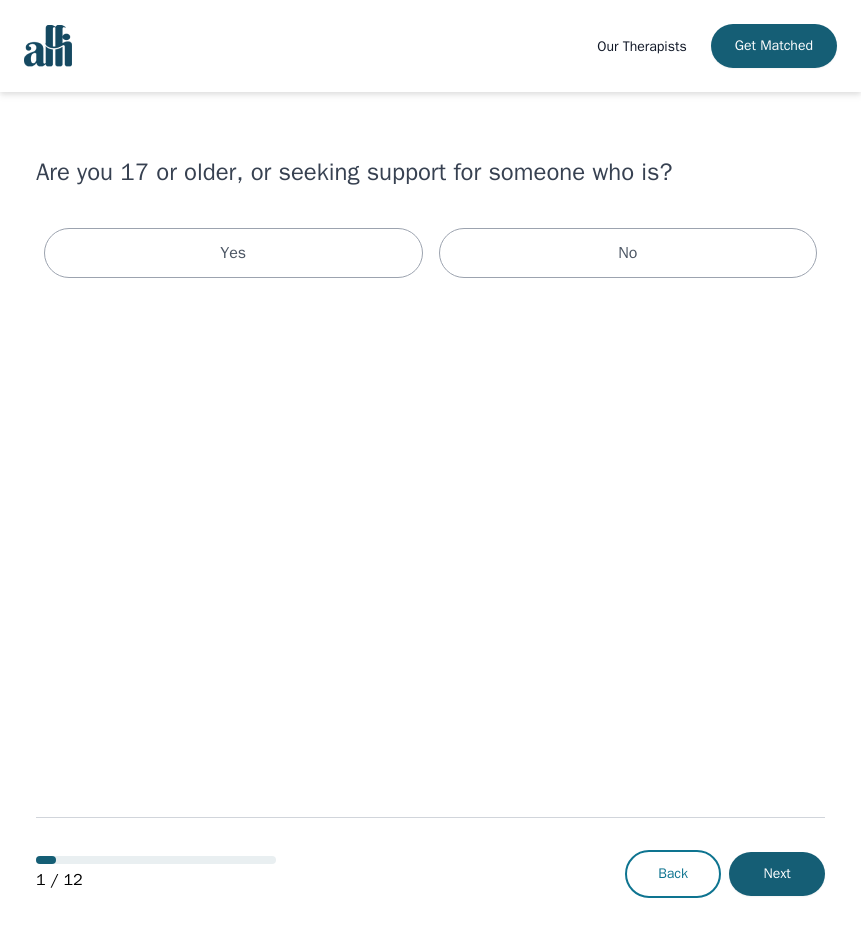 click on "Back" at bounding box center (673, 874) 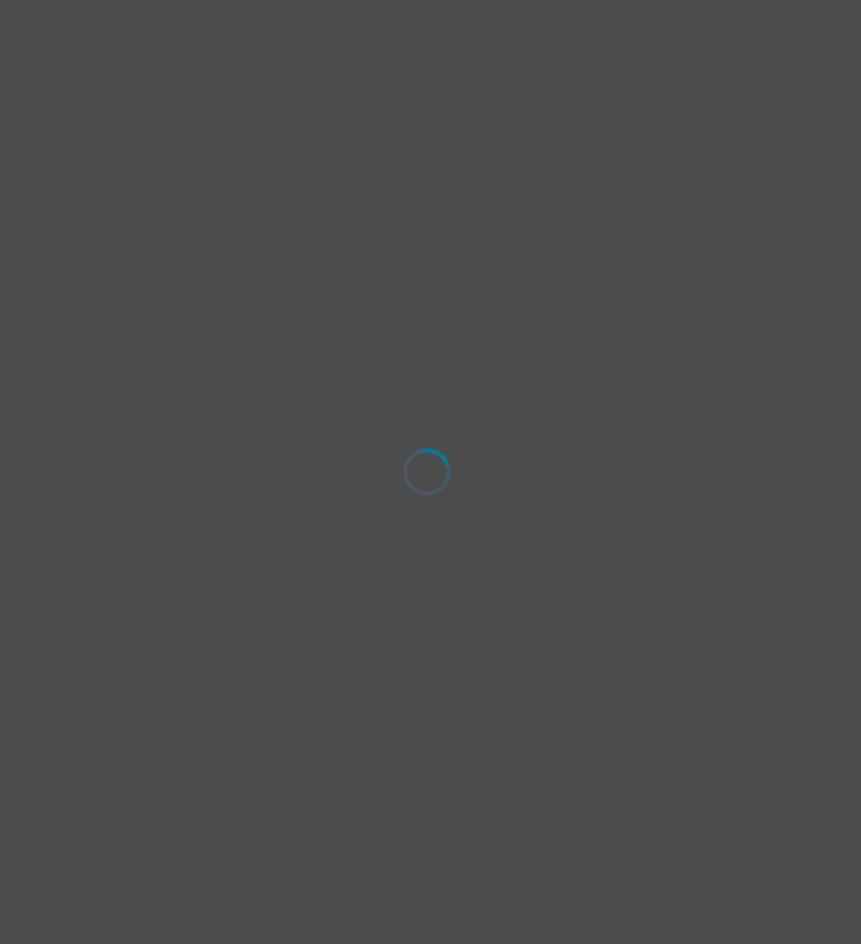 scroll, scrollTop: 0, scrollLeft: 0, axis: both 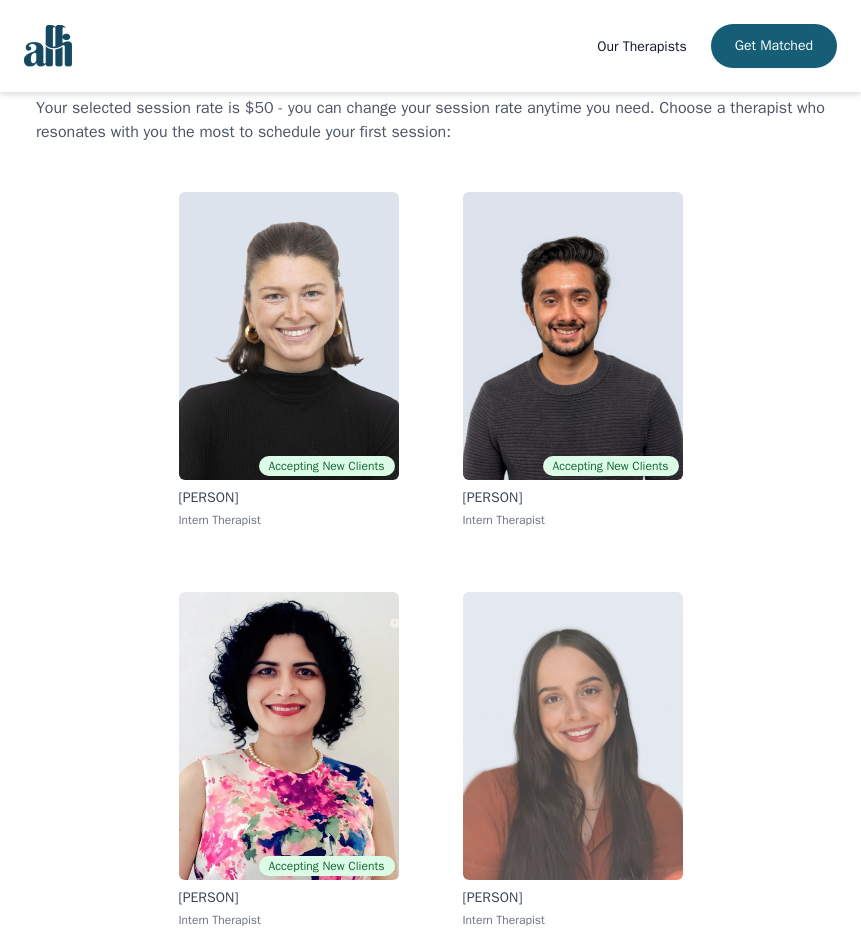 click at bounding box center [573, 736] 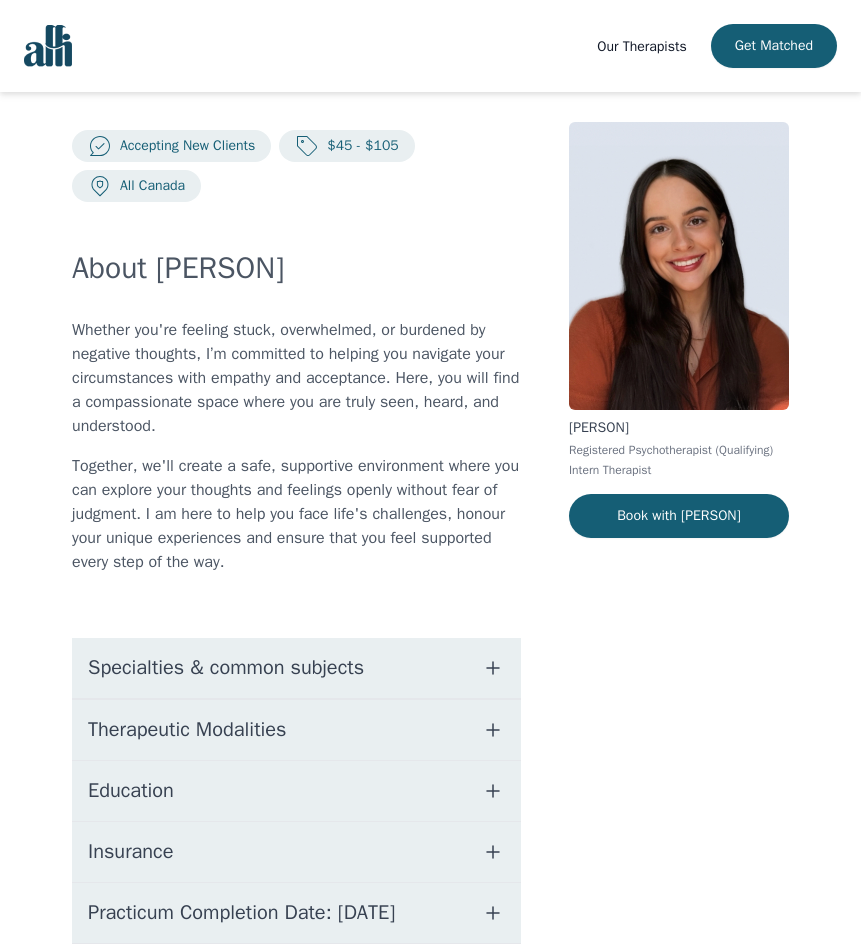 scroll, scrollTop: 0, scrollLeft: 0, axis: both 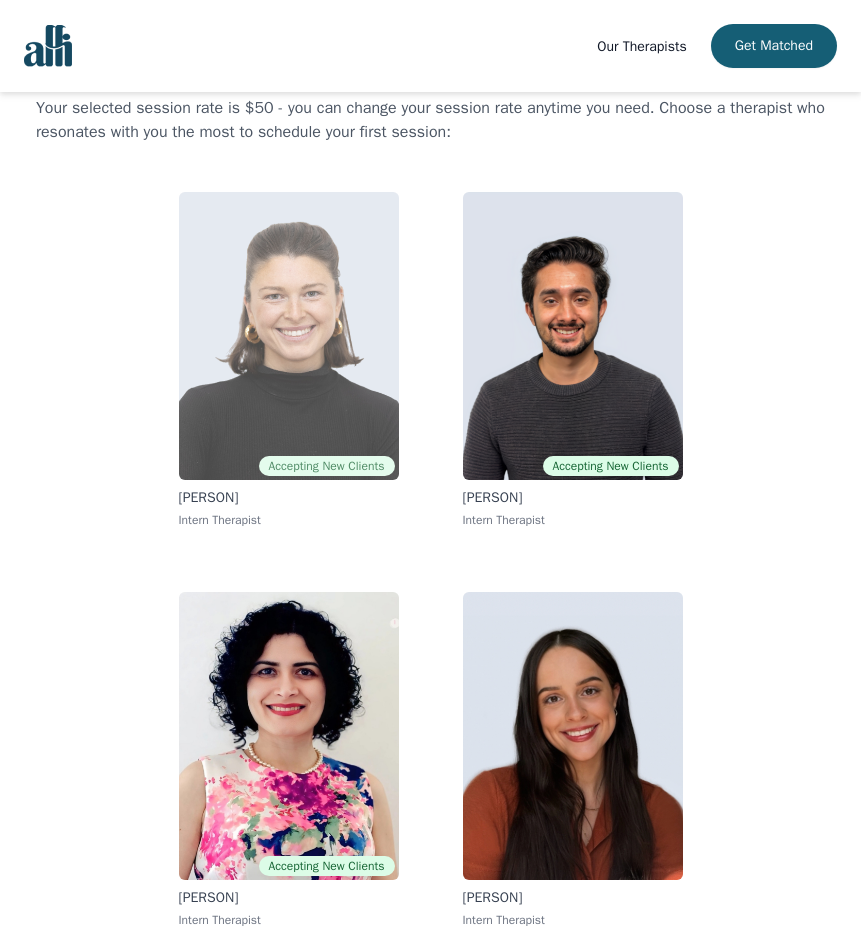 click at bounding box center (289, 336) 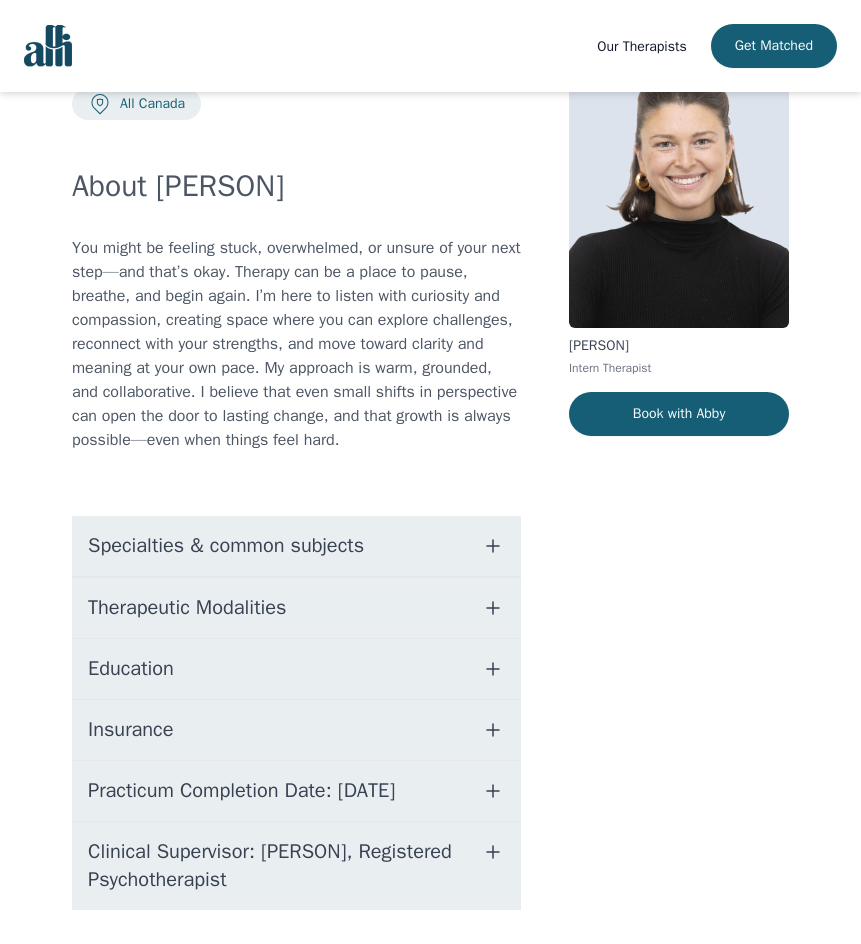 scroll, scrollTop: 0, scrollLeft: 0, axis: both 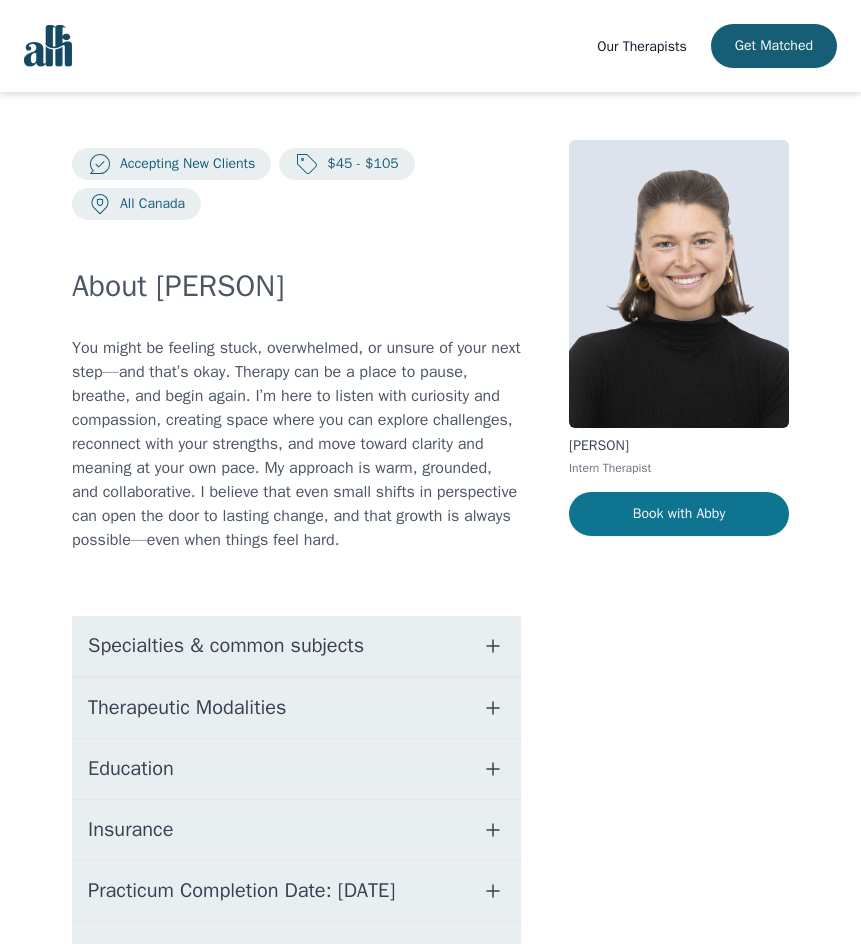click on "Book with Abby" at bounding box center [679, 514] 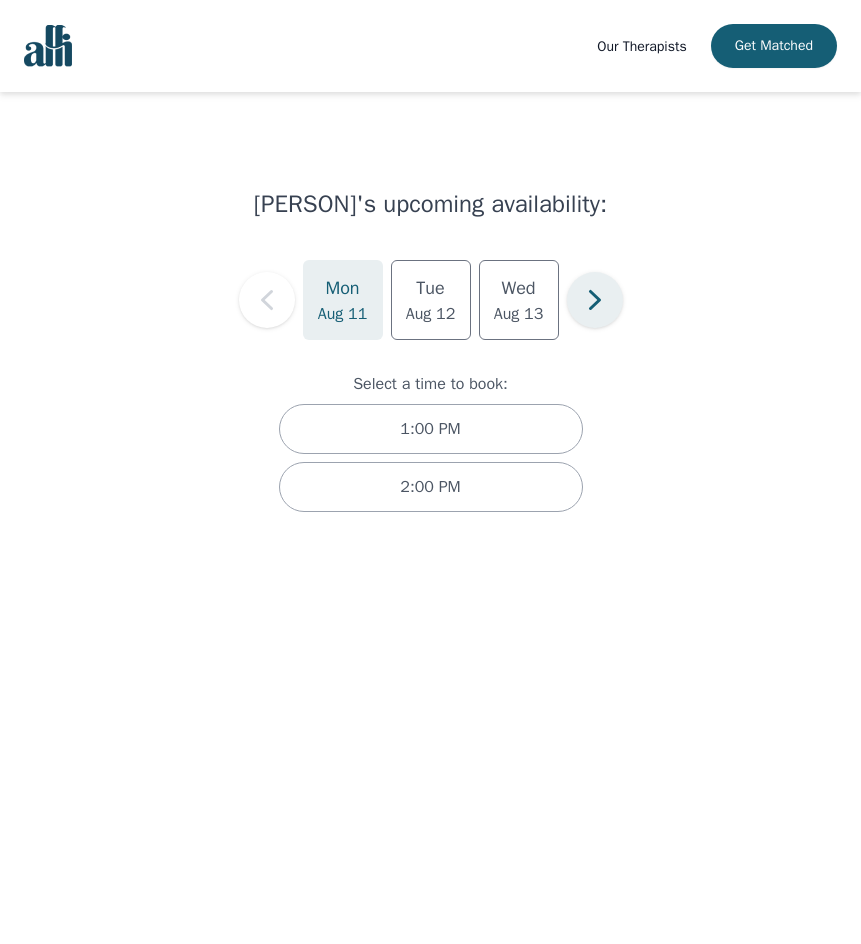 click 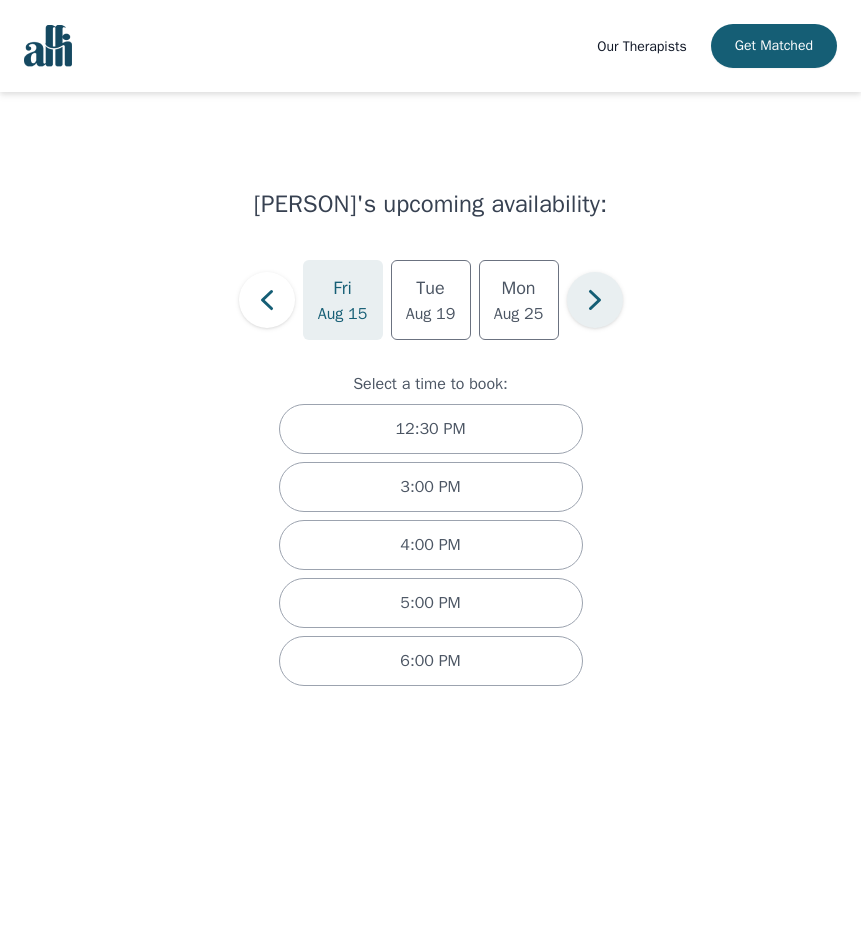 click 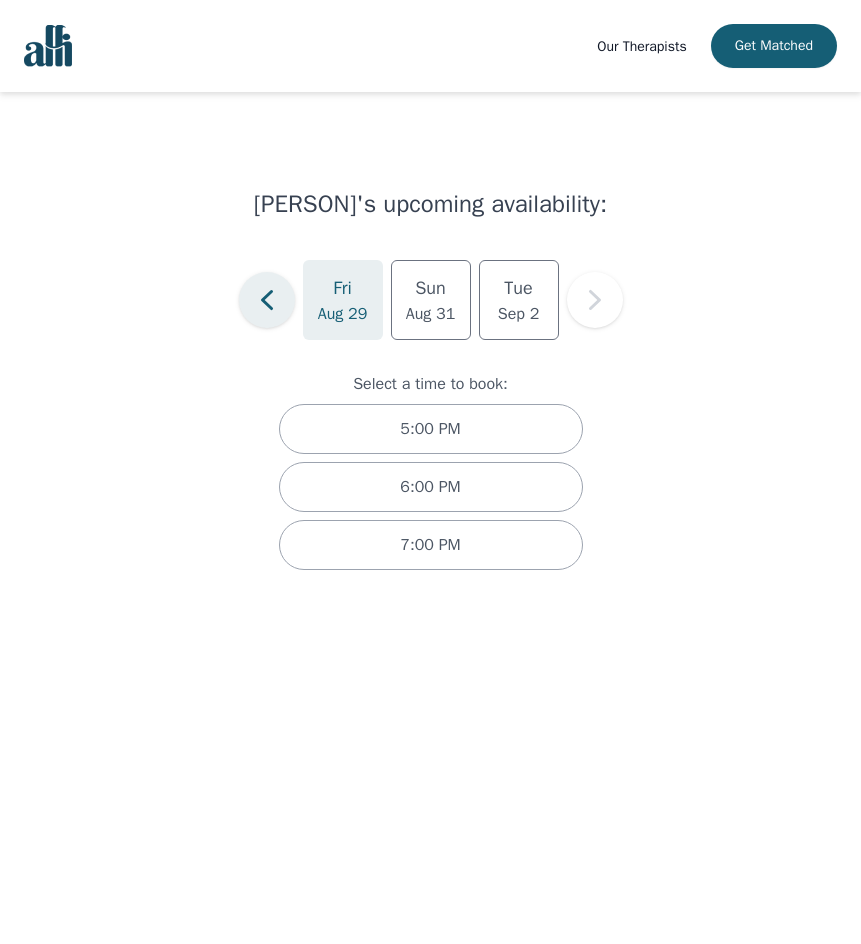 click 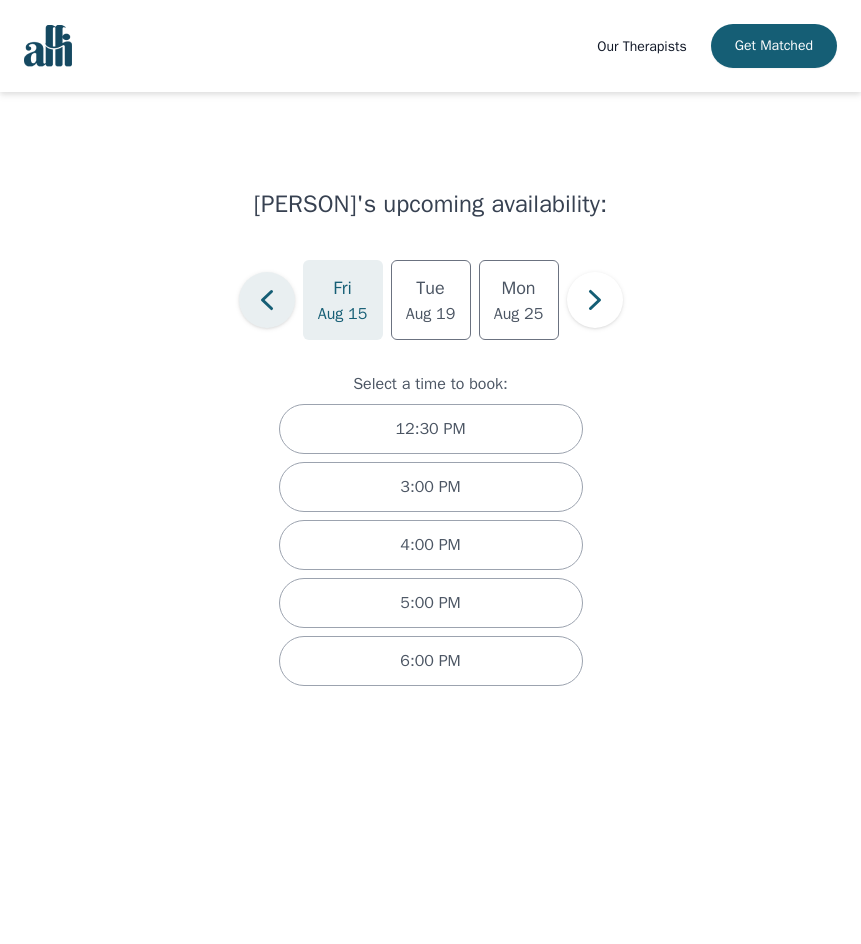 click 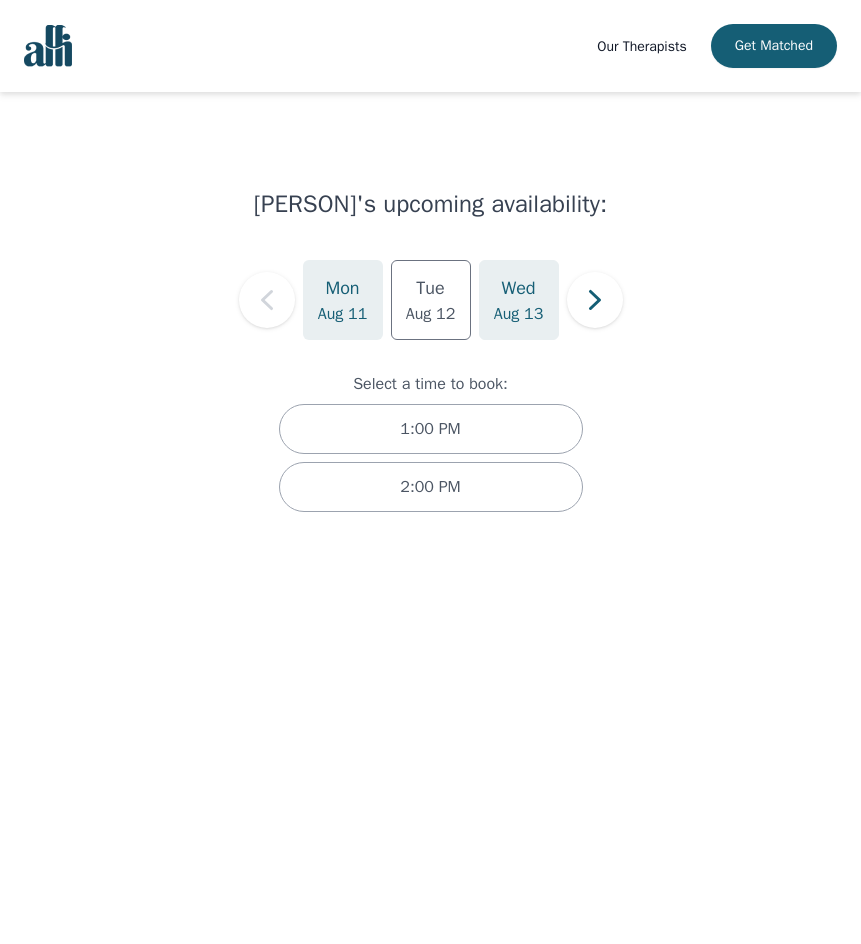 click on "Aug 13" at bounding box center [519, 314] 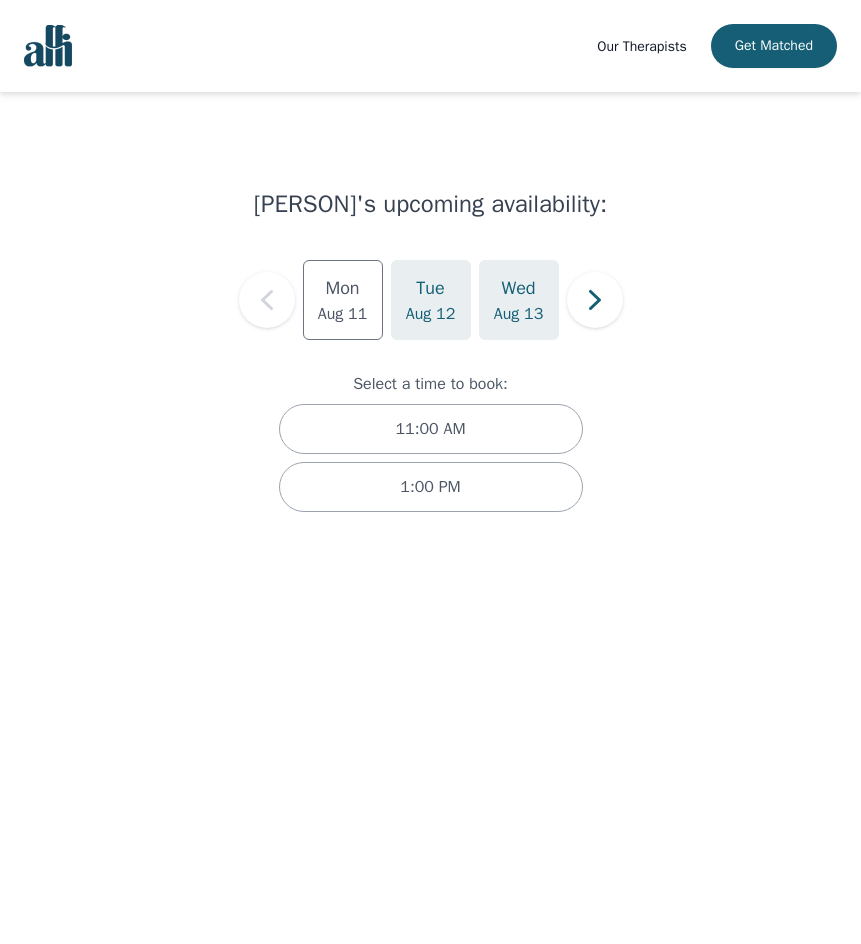 click on "Tue Aug 12" at bounding box center [431, 300] 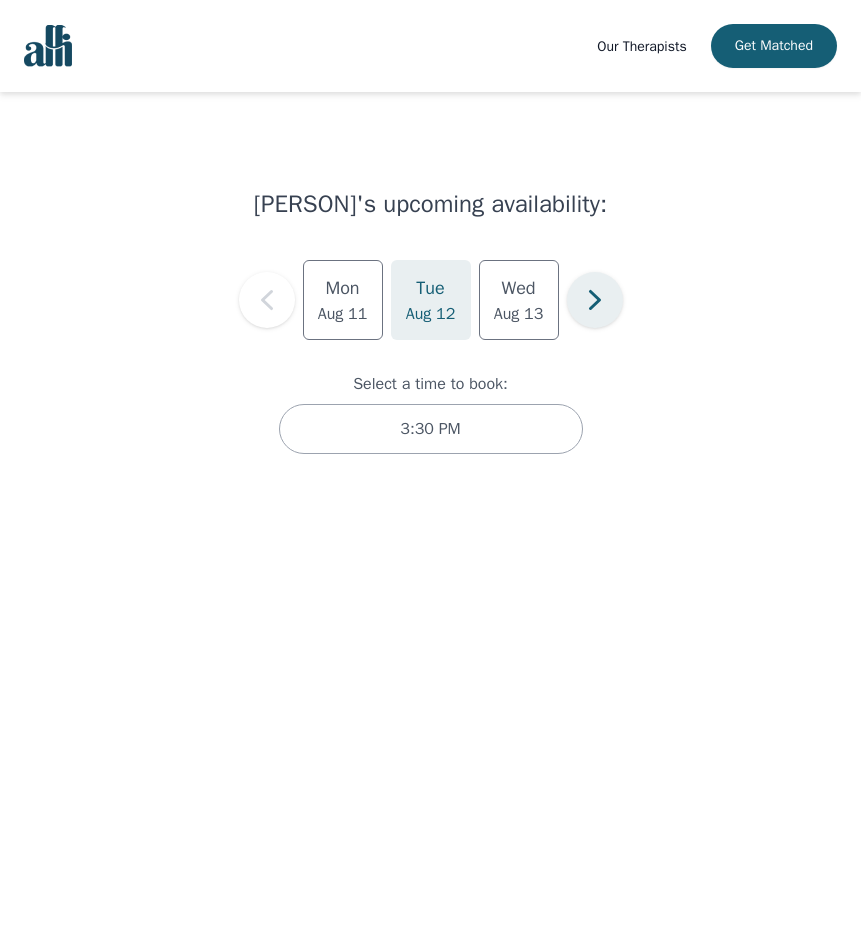 click 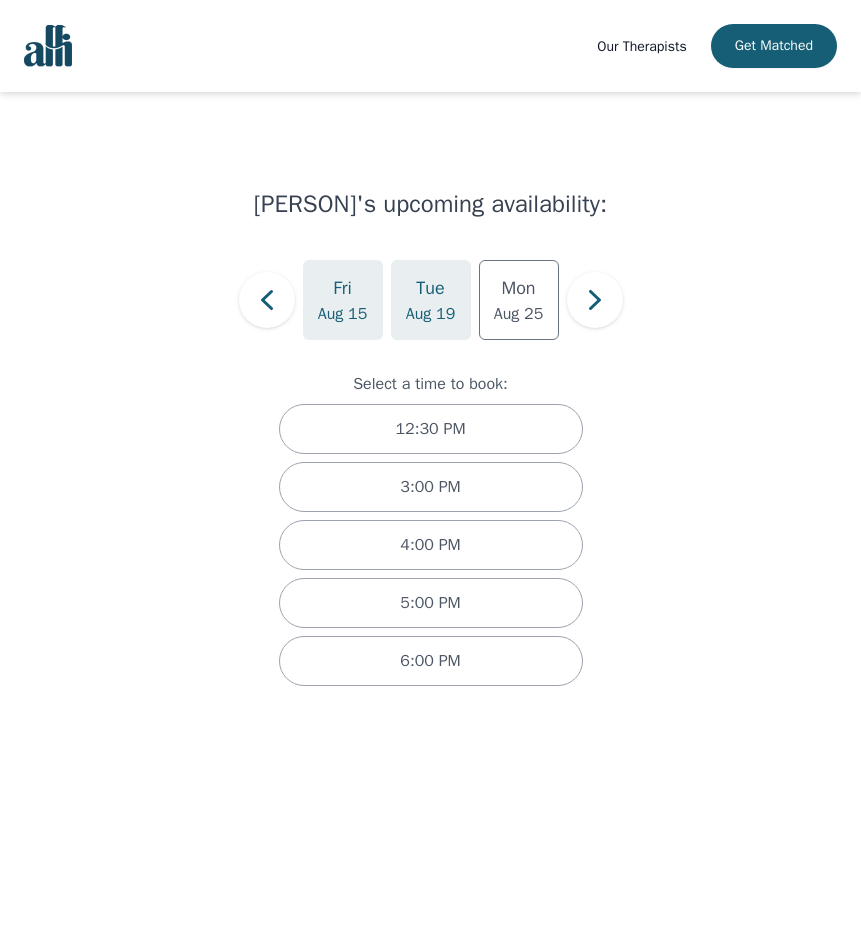 click on "Aug 19" at bounding box center (431, 314) 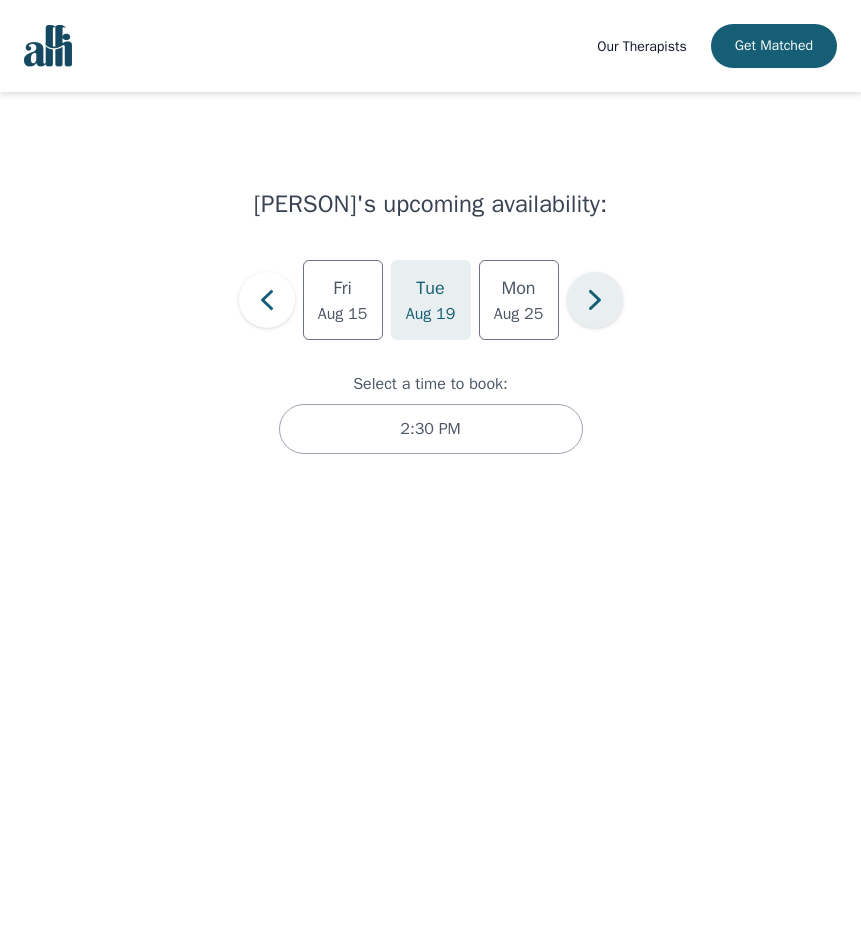 click 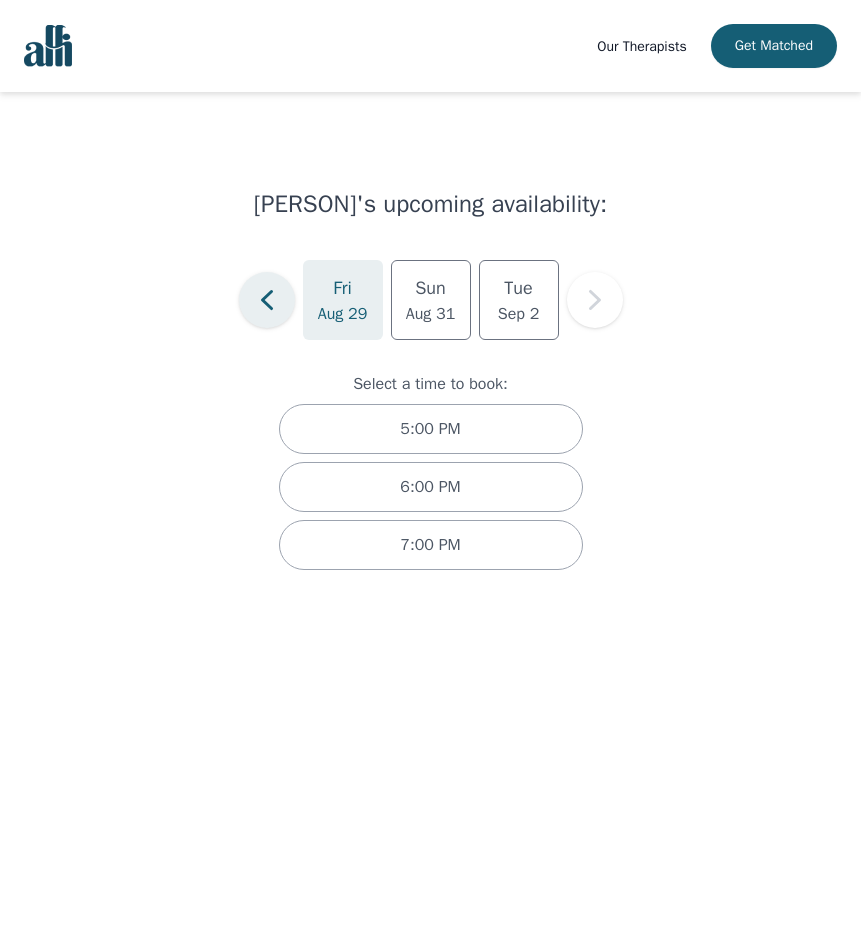 click 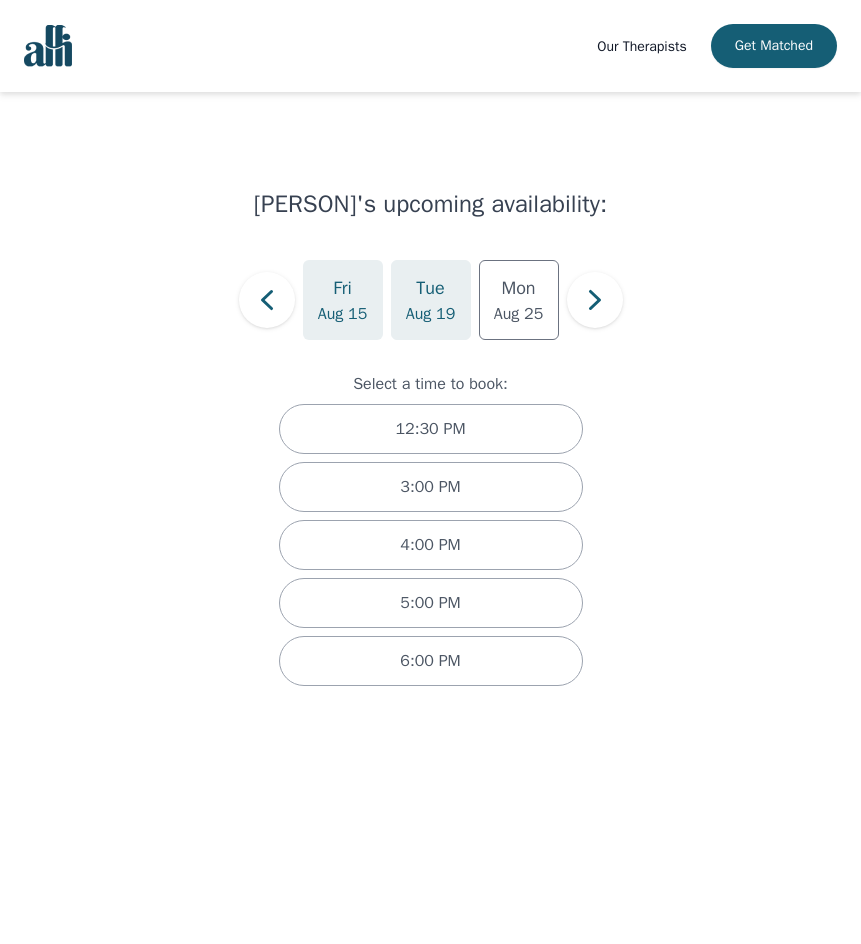 click on "Aug 19" at bounding box center (431, 314) 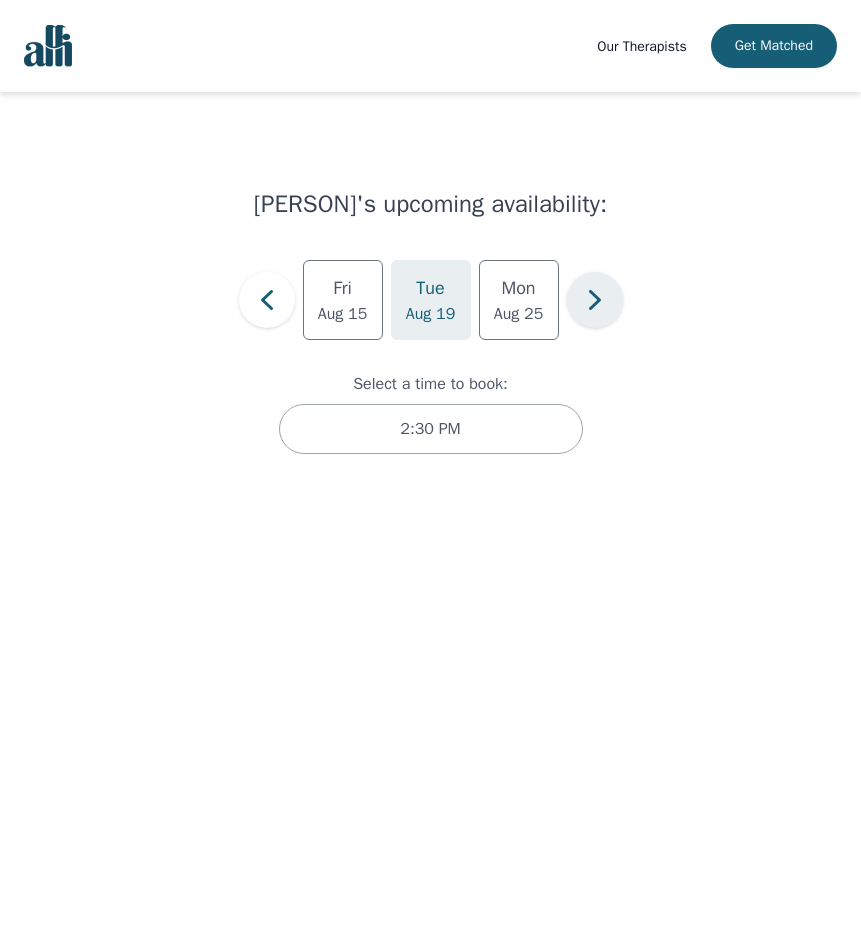 click 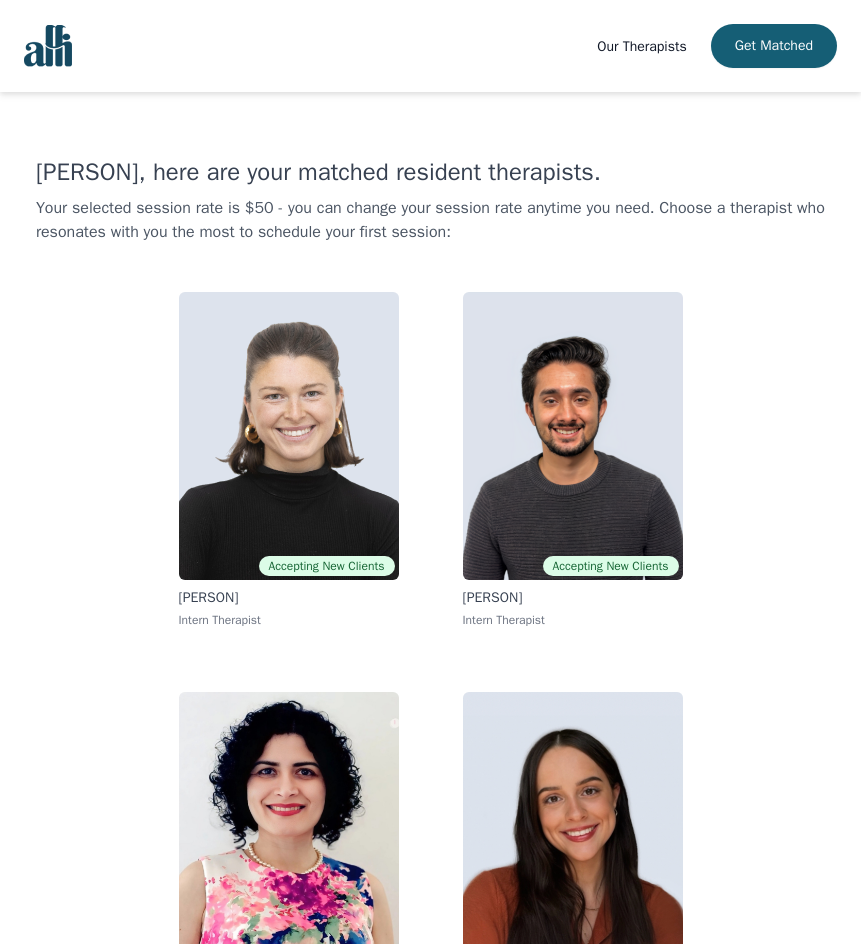 scroll, scrollTop: 100, scrollLeft: 0, axis: vertical 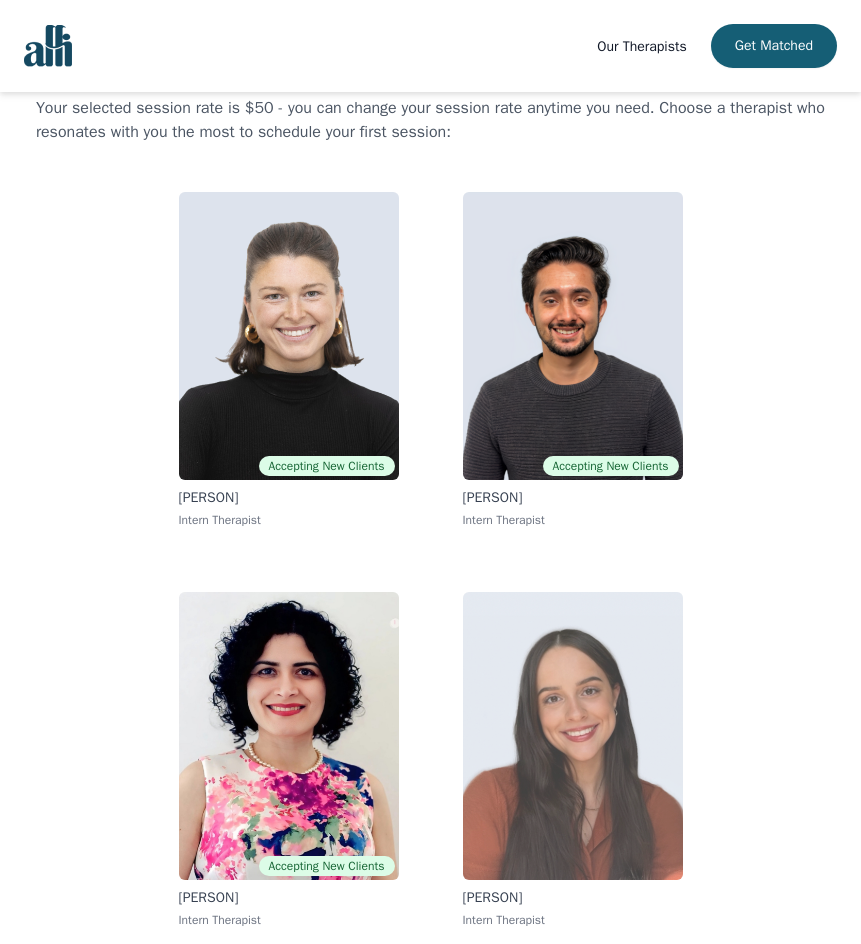 click at bounding box center (573, 736) 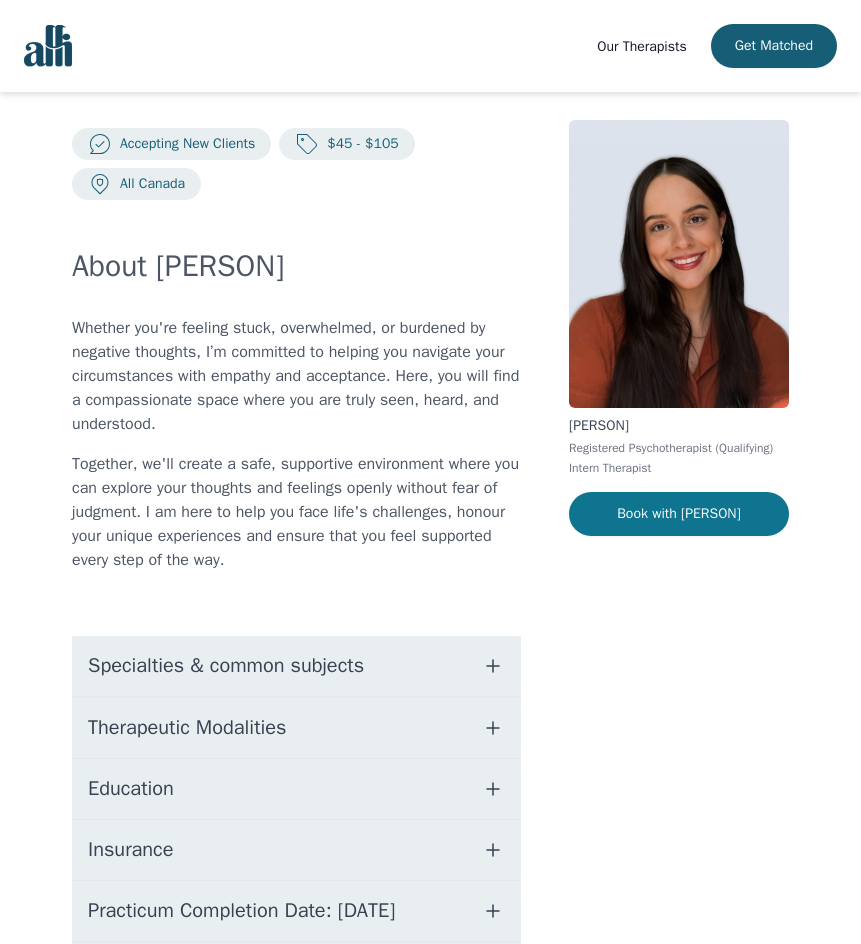 scroll, scrollTop: 0, scrollLeft: 0, axis: both 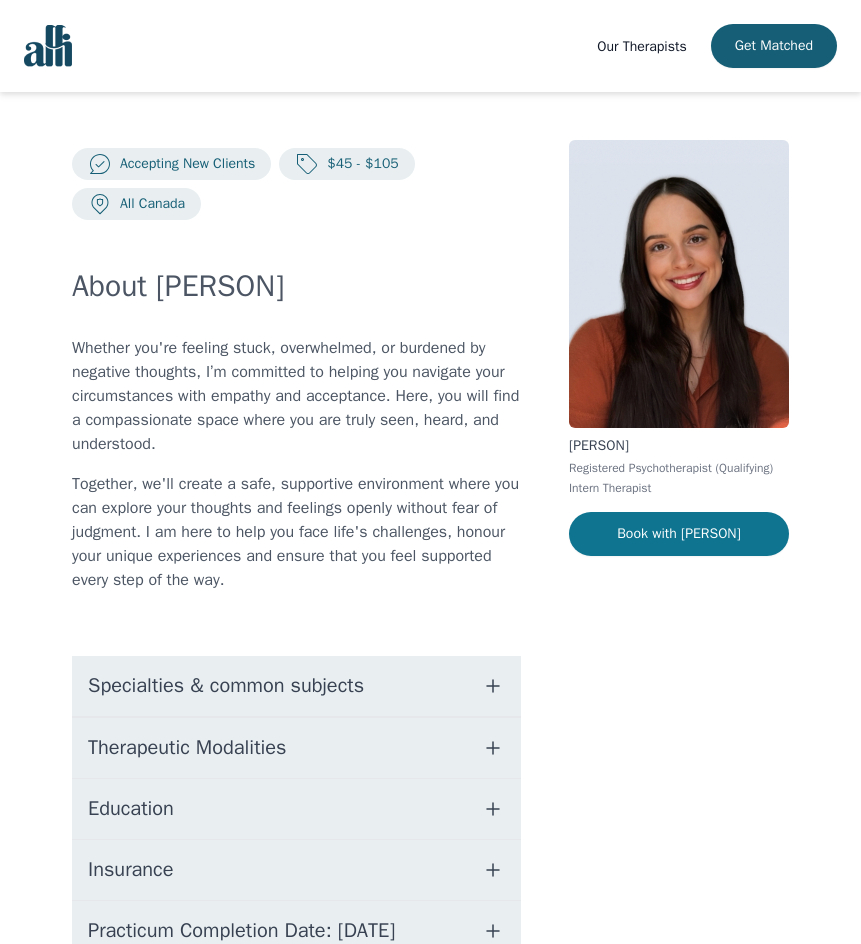 click on "Book with [PERSON]" at bounding box center [679, 534] 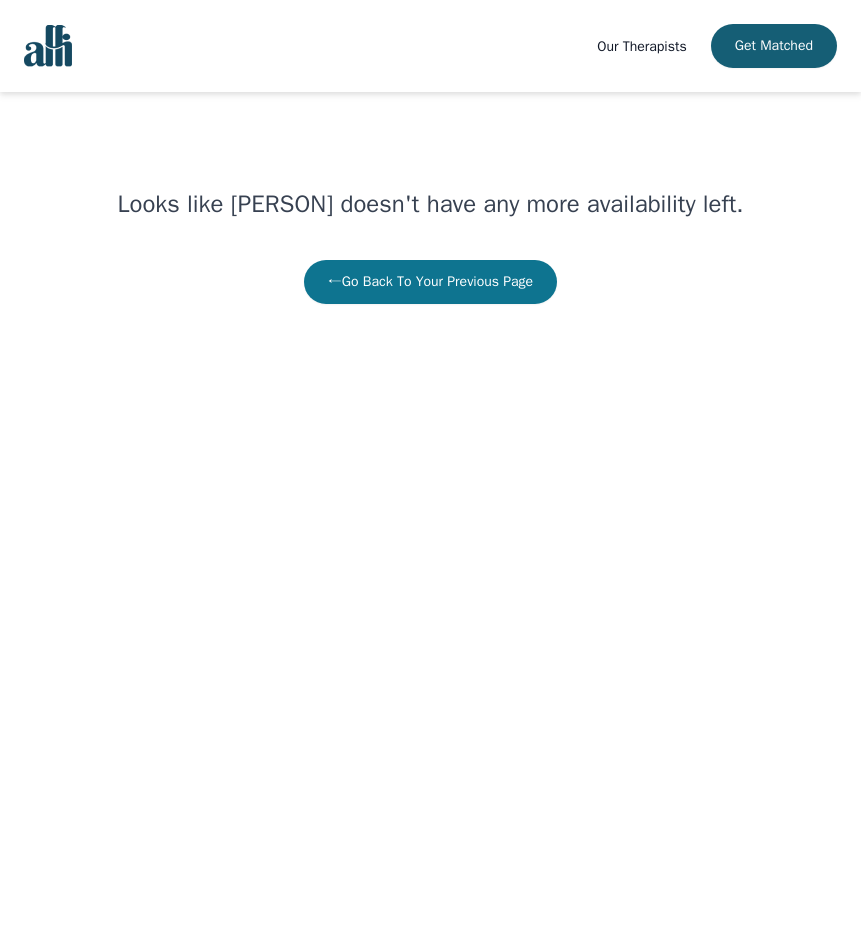 click on "←  Go Back To Your Previous Page" at bounding box center [430, 282] 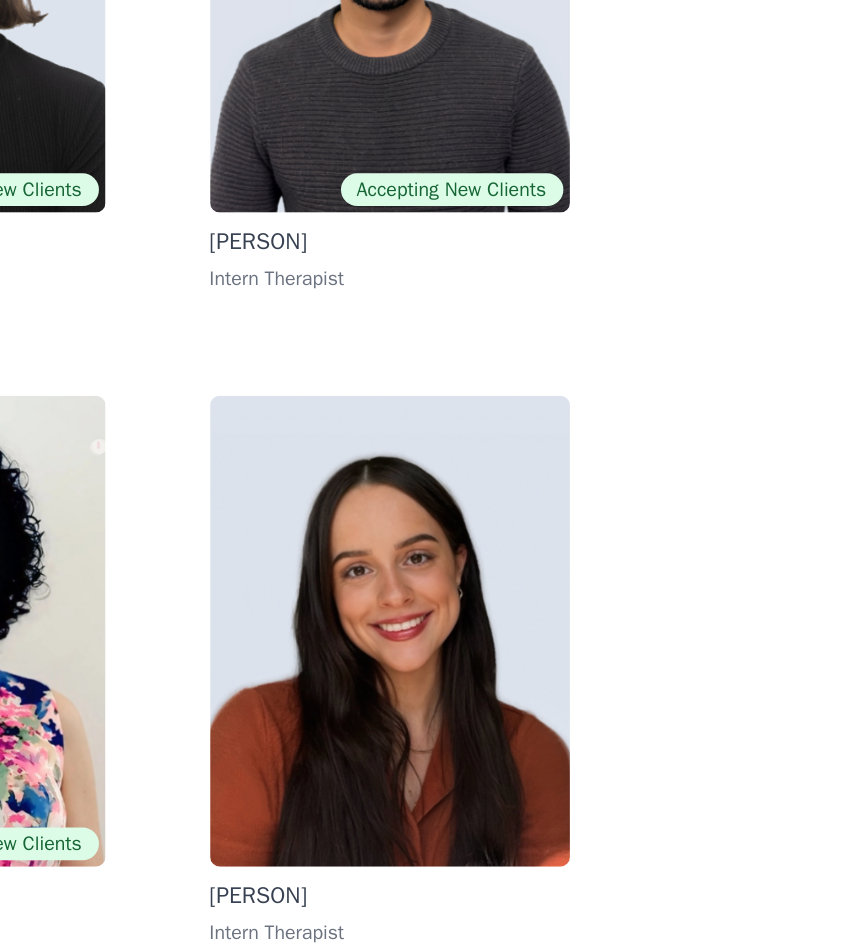 scroll, scrollTop: 100, scrollLeft: 0, axis: vertical 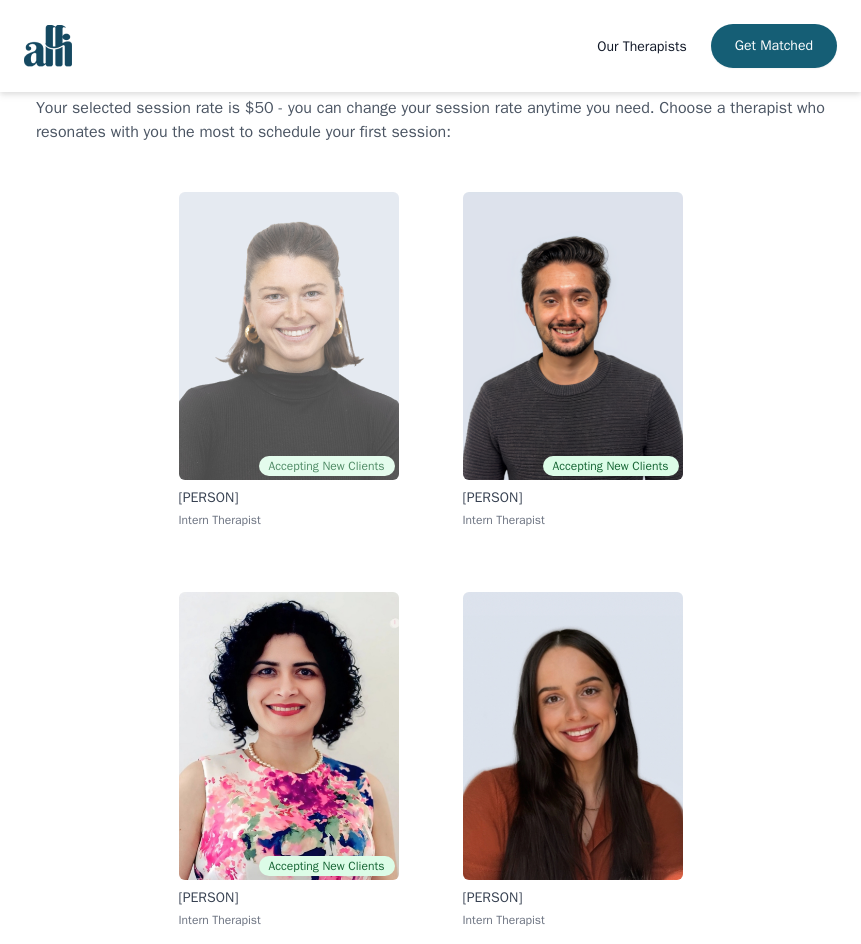 click at bounding box center [289, 336] 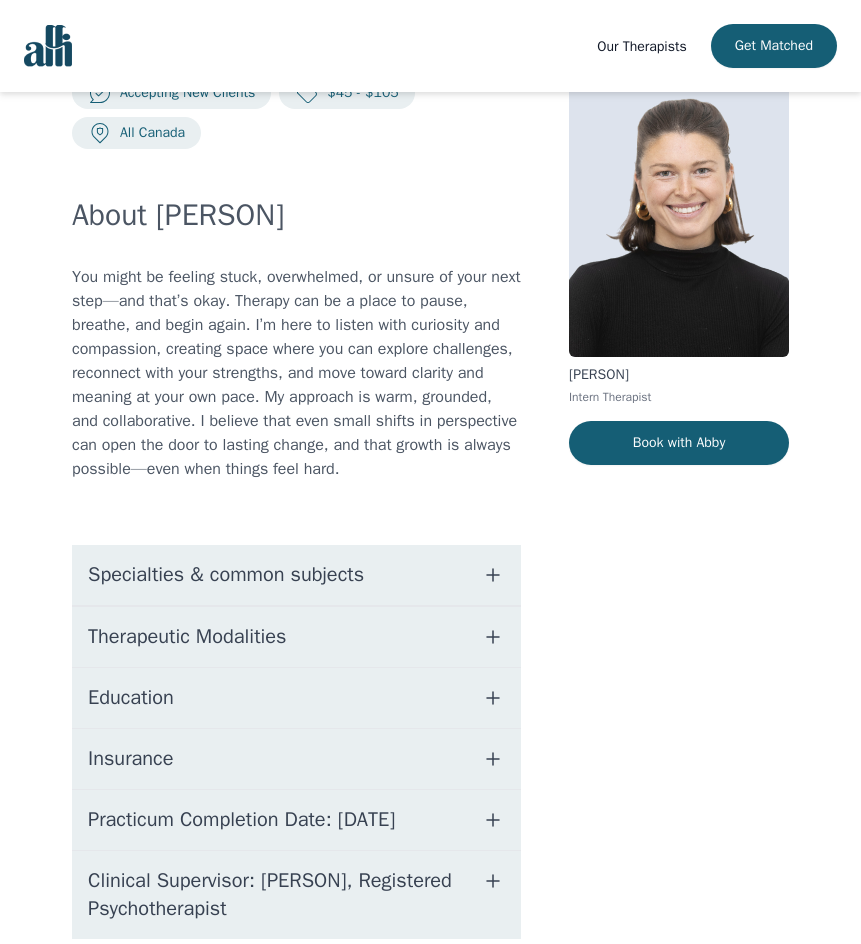 scroll, scrollTop: 190, scrollLeft: 0, axis: vertical 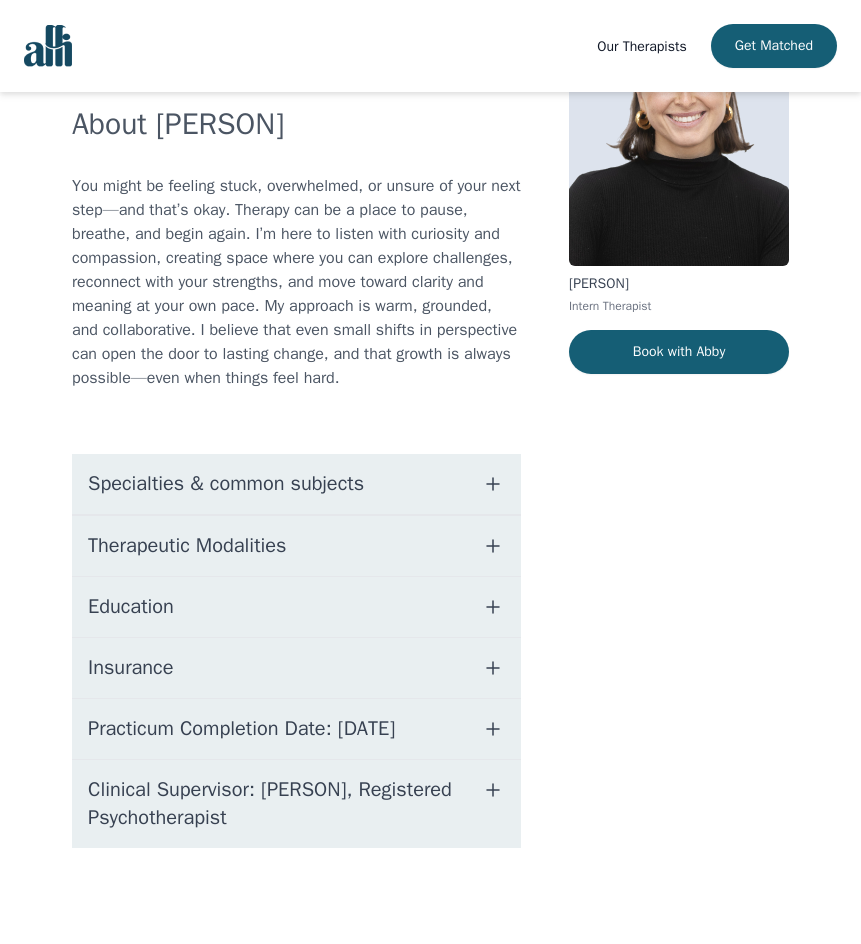 click on "Therapeutic Modalities" at bounding box center [296, 546] 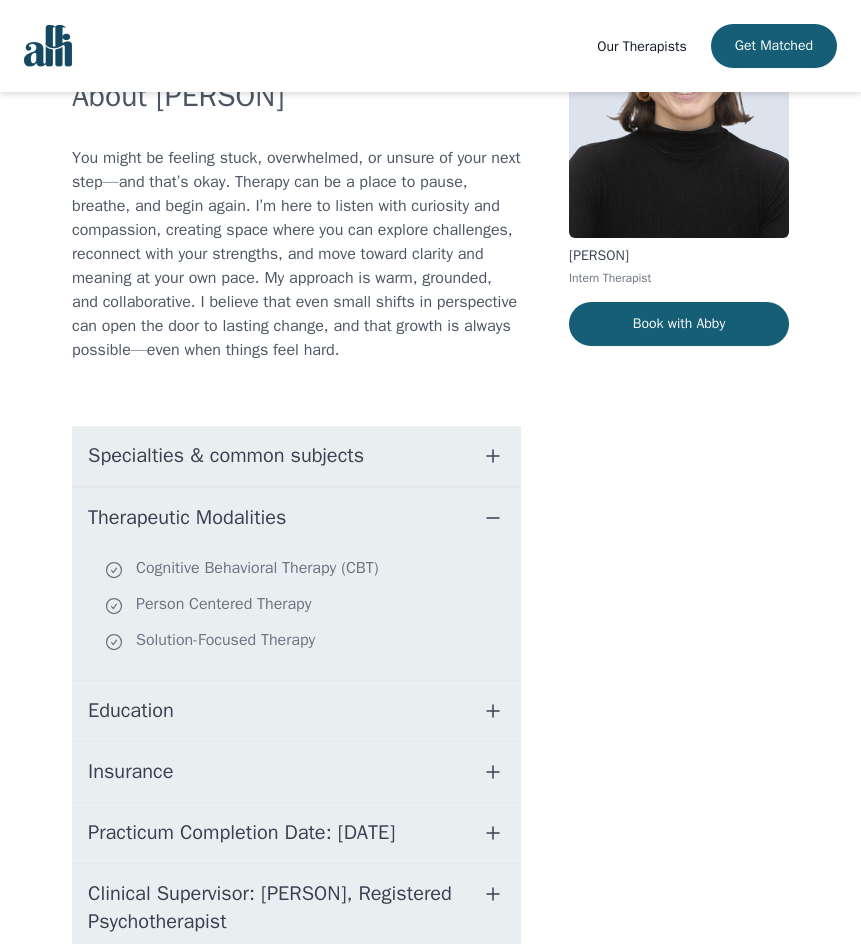 click on "Education" at bounding box center [296, 711] 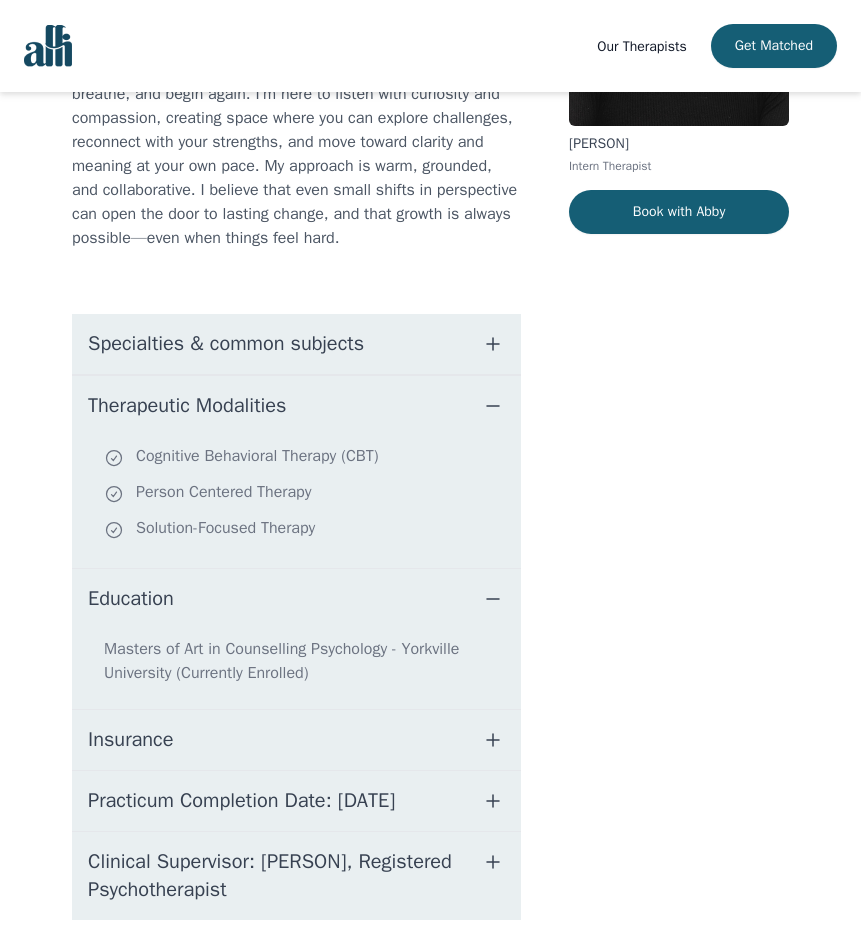 scroll, scrollTop: 393, scrollLeft: 0, axis: vertical 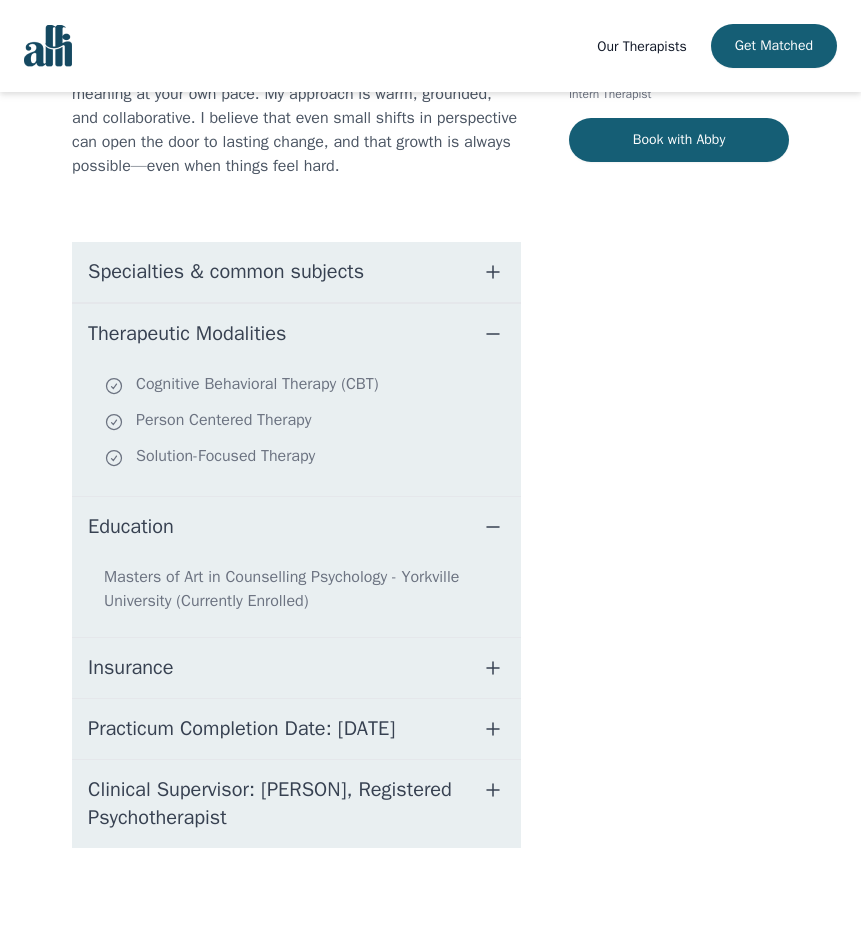 click on "Insurance" at bounding box center [296, 668] 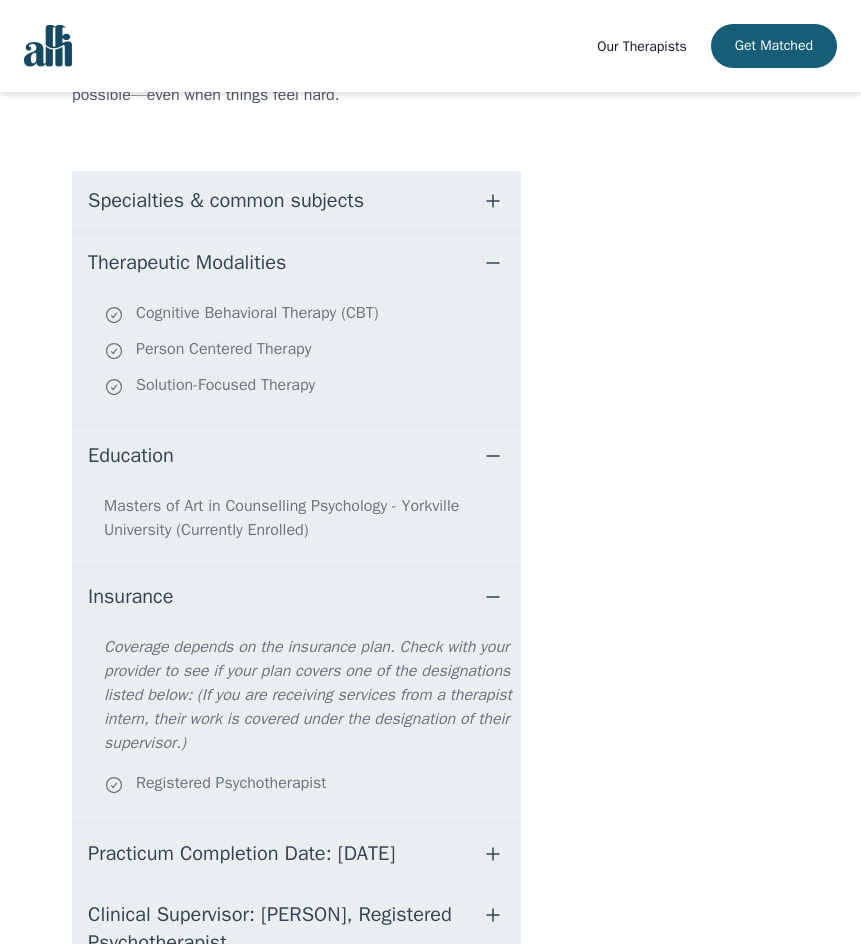 scroll, scrollTop: 598, scrollLeft: 0, axis: vertical 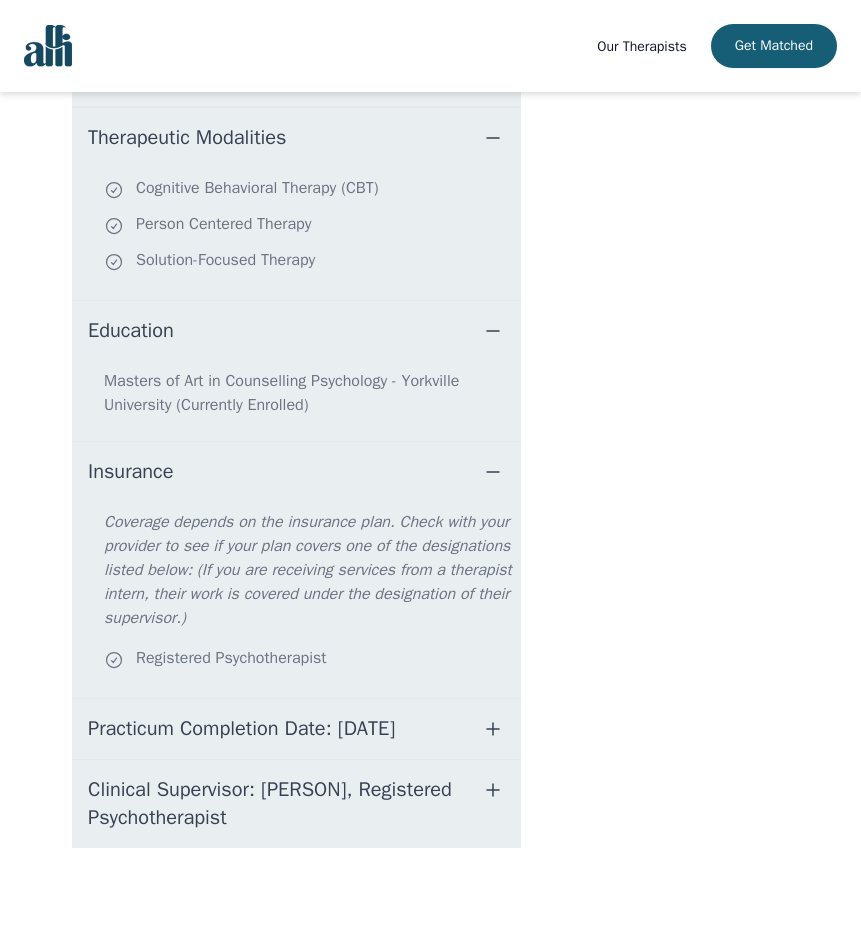 click on "Practicum Completion Date: [DATE]" at bounding box center [241, 729] 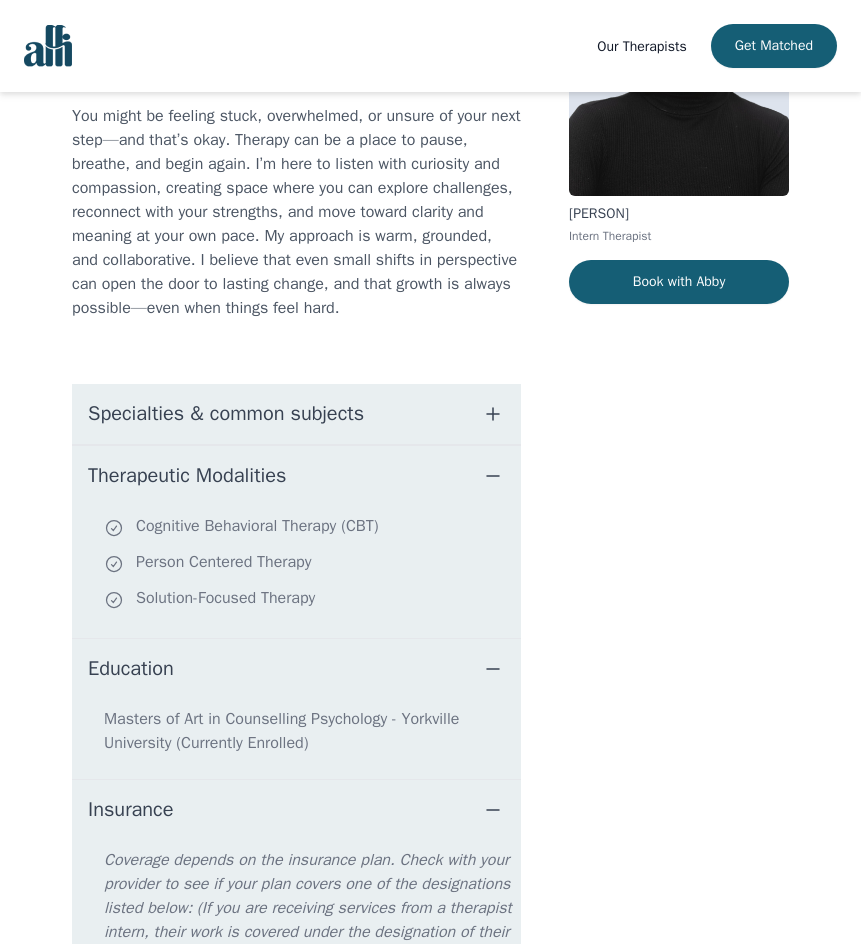 scroll, scrollTop: 279, scrollLeft: 0, axis: vertical 